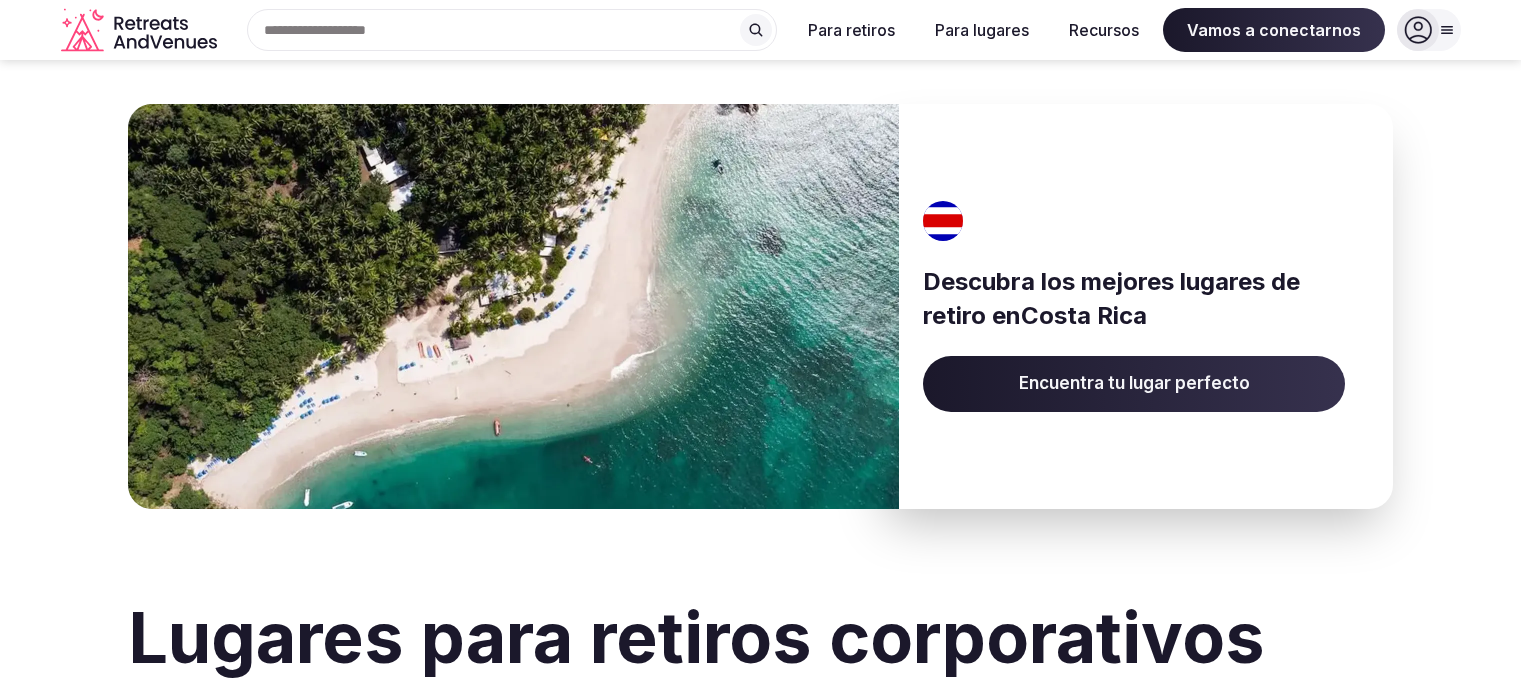scroll, scrollTop: 0, scrollLeft: 0, axis: both 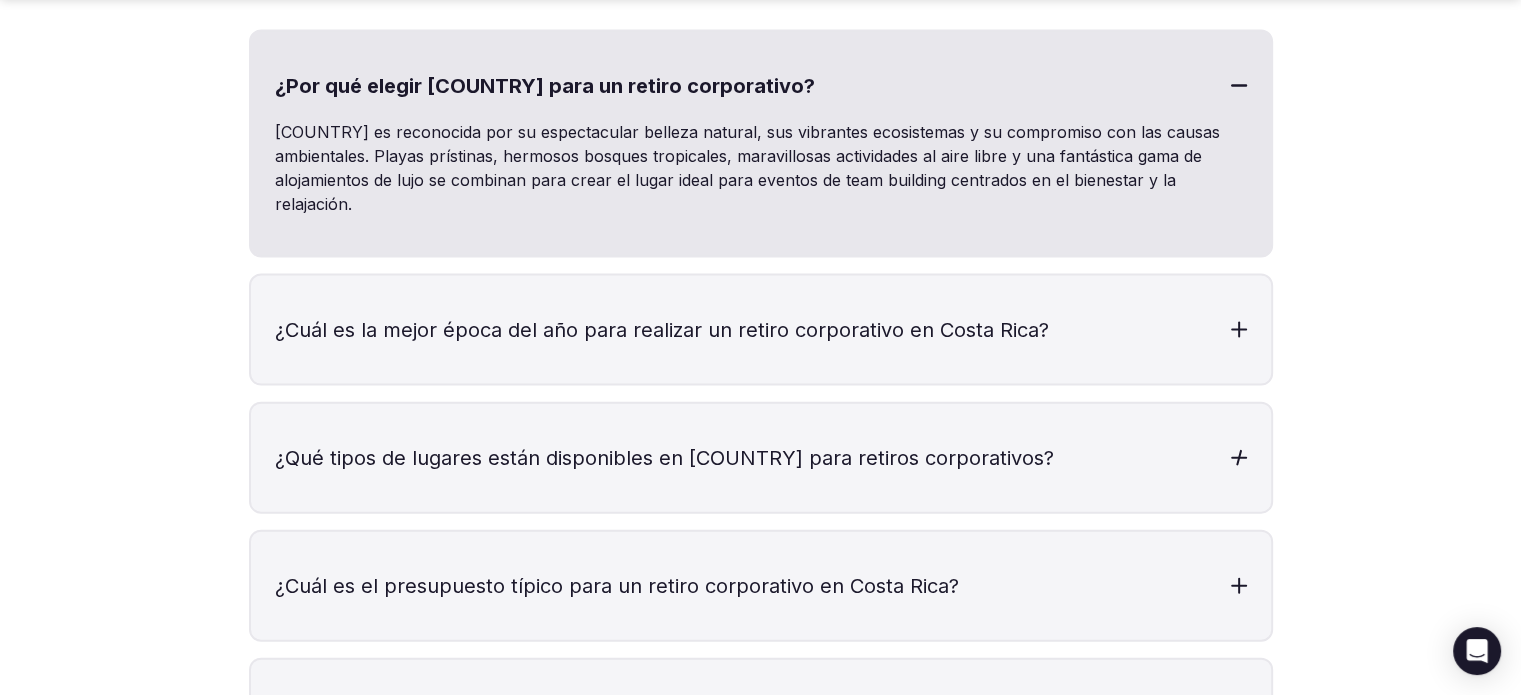 click on "¿Qué tipos de lugares están disponibles en Costa Rica para retiros corporativos?" at bounding box center (761, 458) 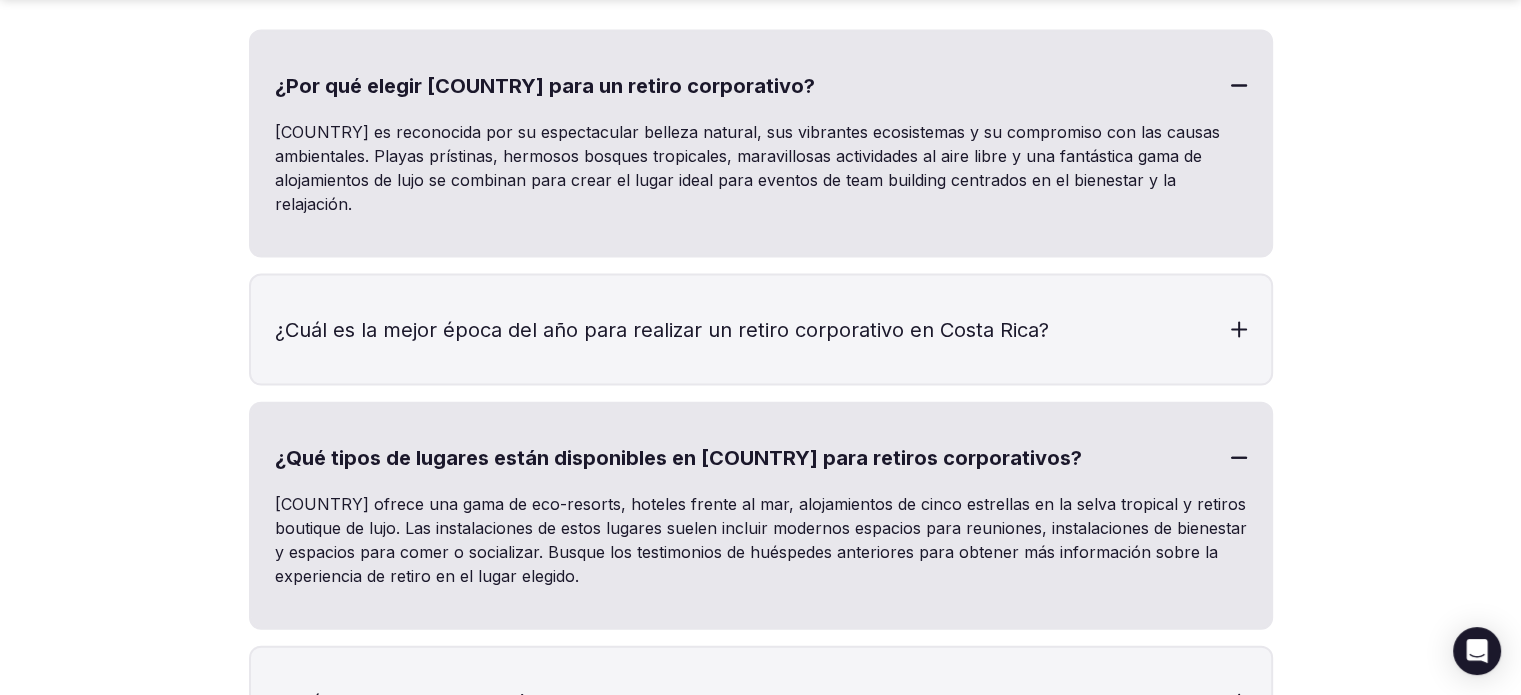 scroll, scrollTop: 3742, scrollLeft: 0, axis: vertical 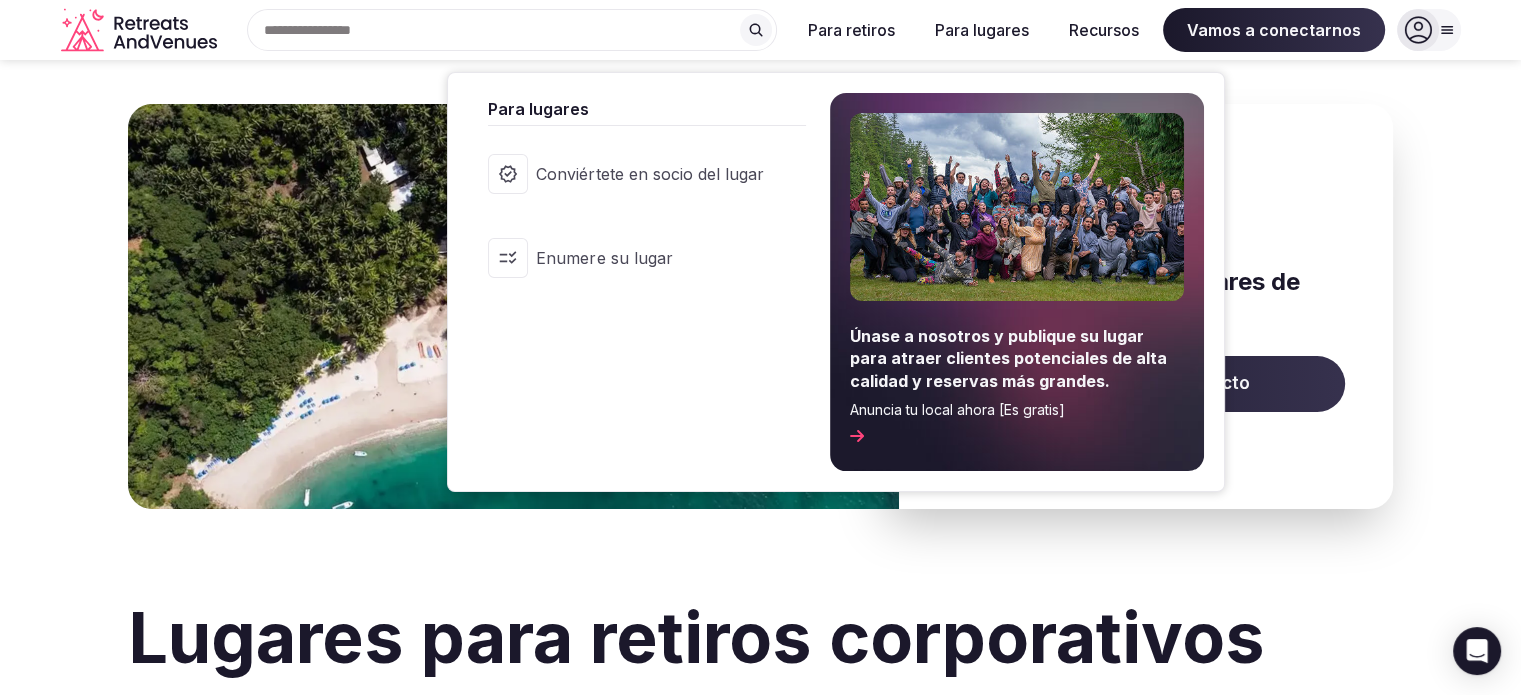 click on "Únase a nosotros y publique su lugar para atraer clientes potenciales de alta calidad y reservas más grandes." at bounding box center [1008, 358] 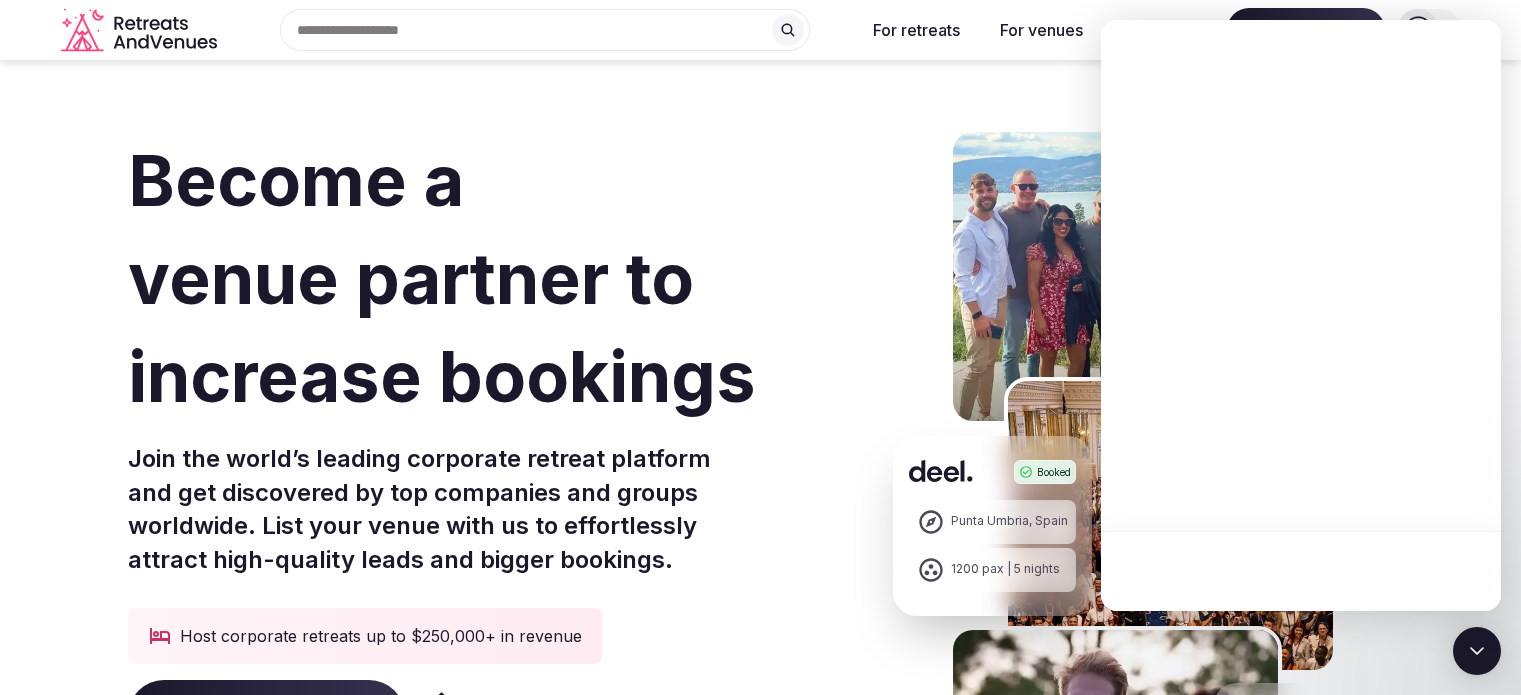 scroll, scrollTop: 0, scrollLeft: 0, axis: both 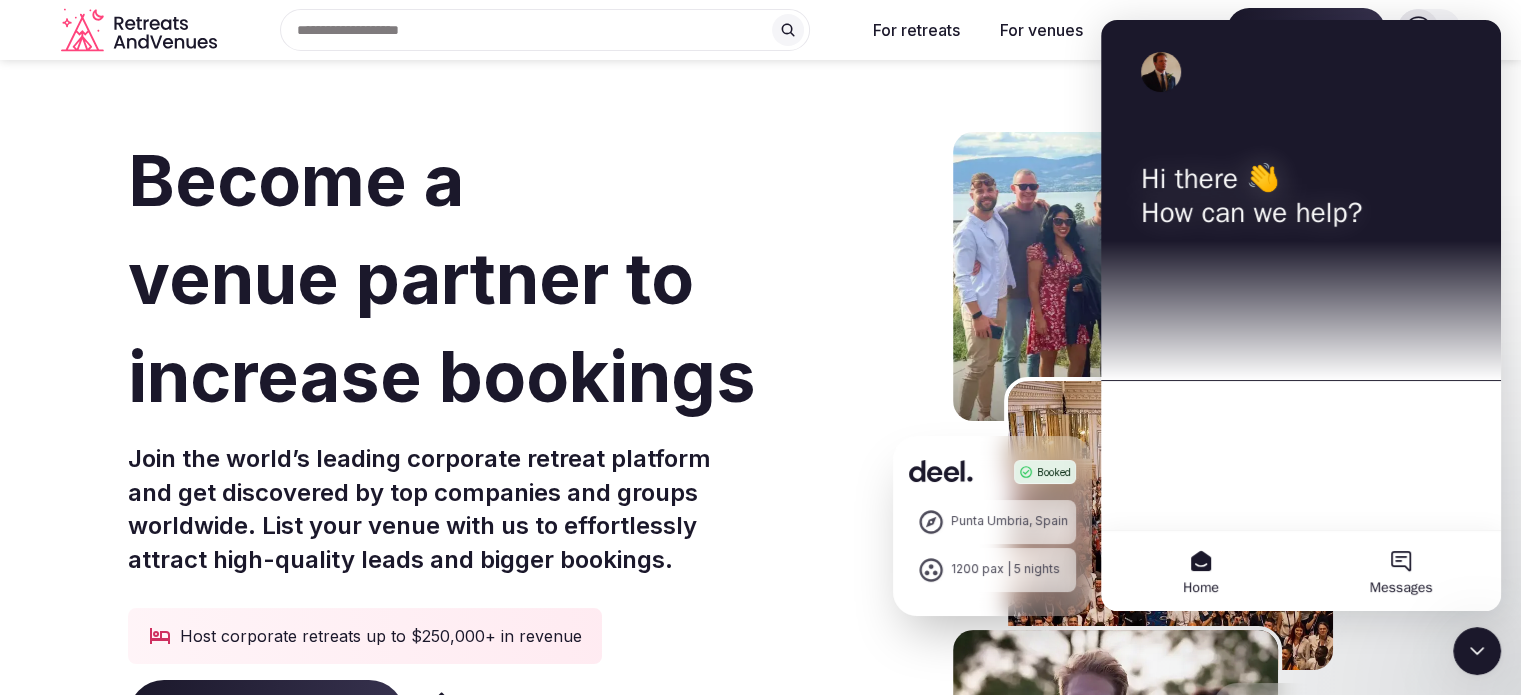click on "Messages" at bounding box center (1401, 571) 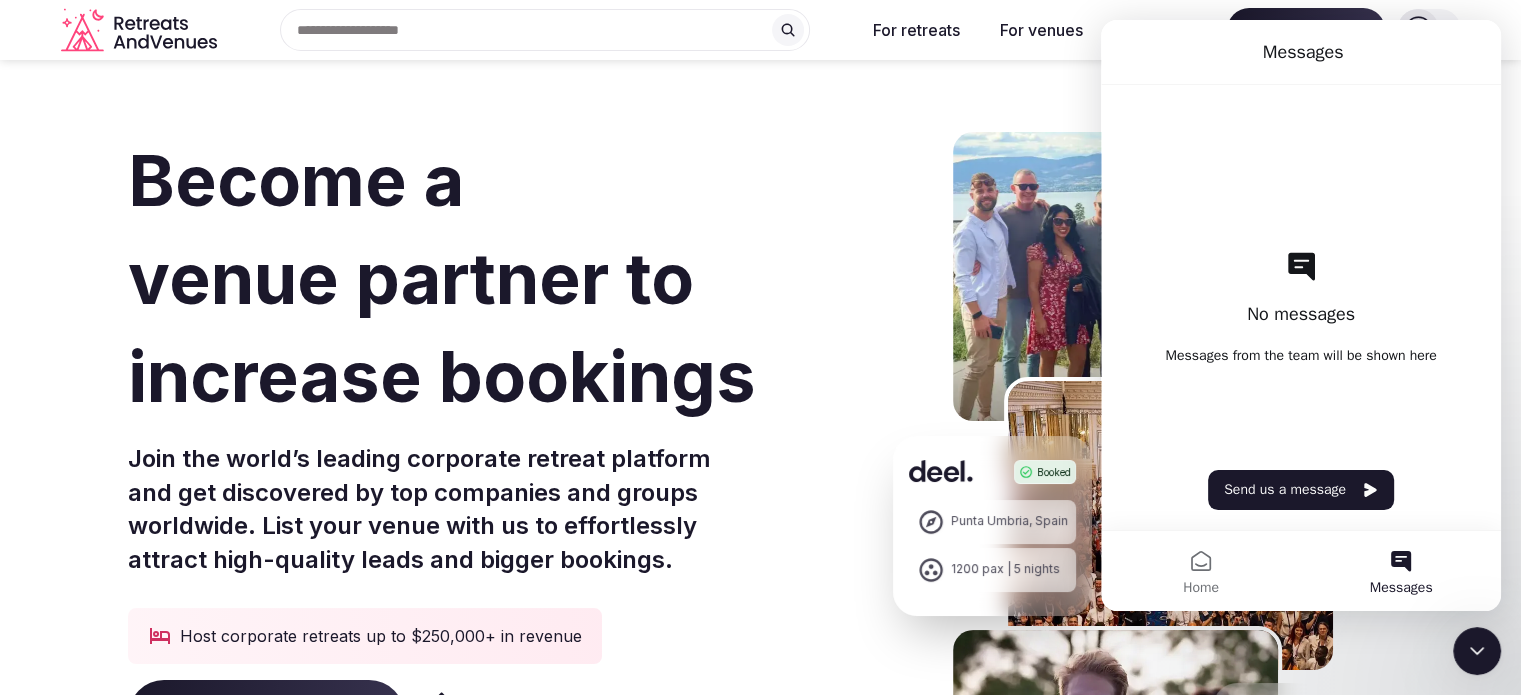 click on "Become a  venue partner to increase bookings" at bounding box center (493, 279) 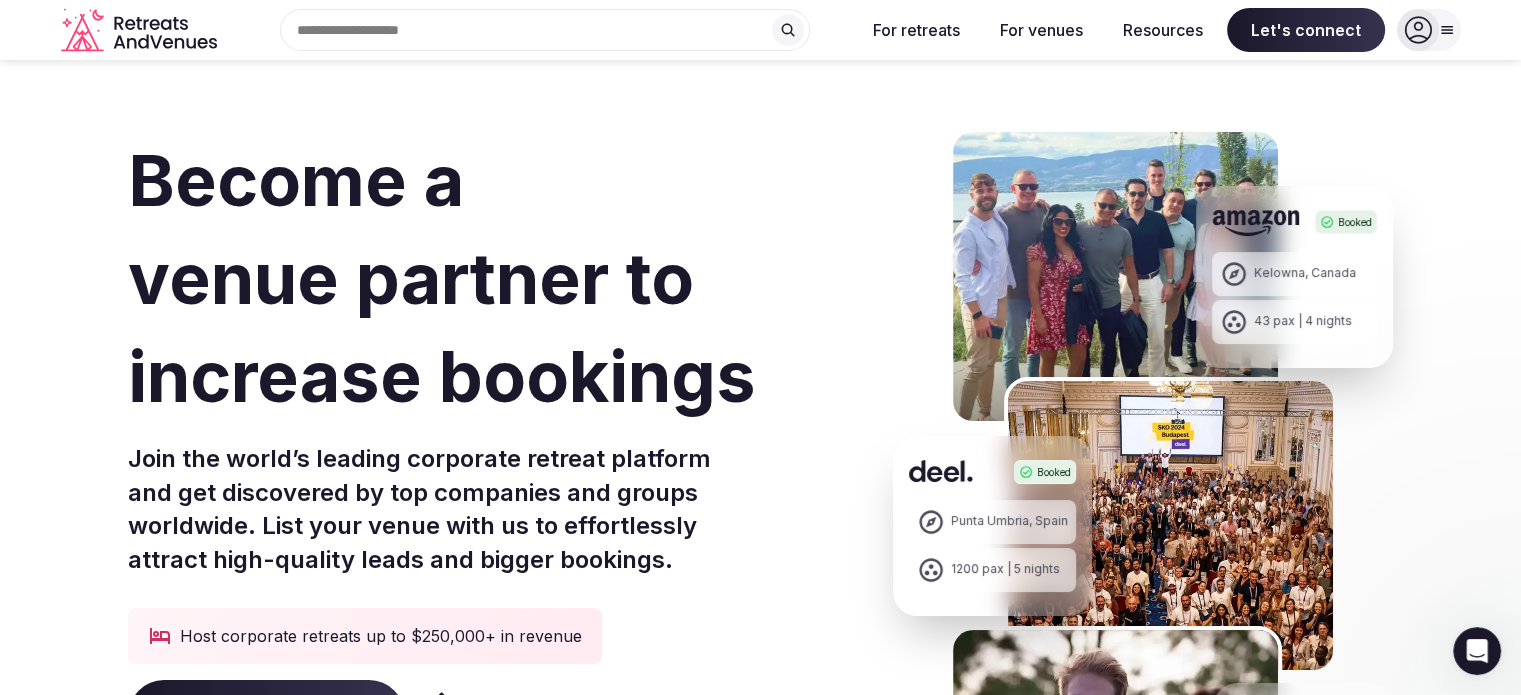 scroll, scrollTop: 0, scrollLeft: 0, axis: both 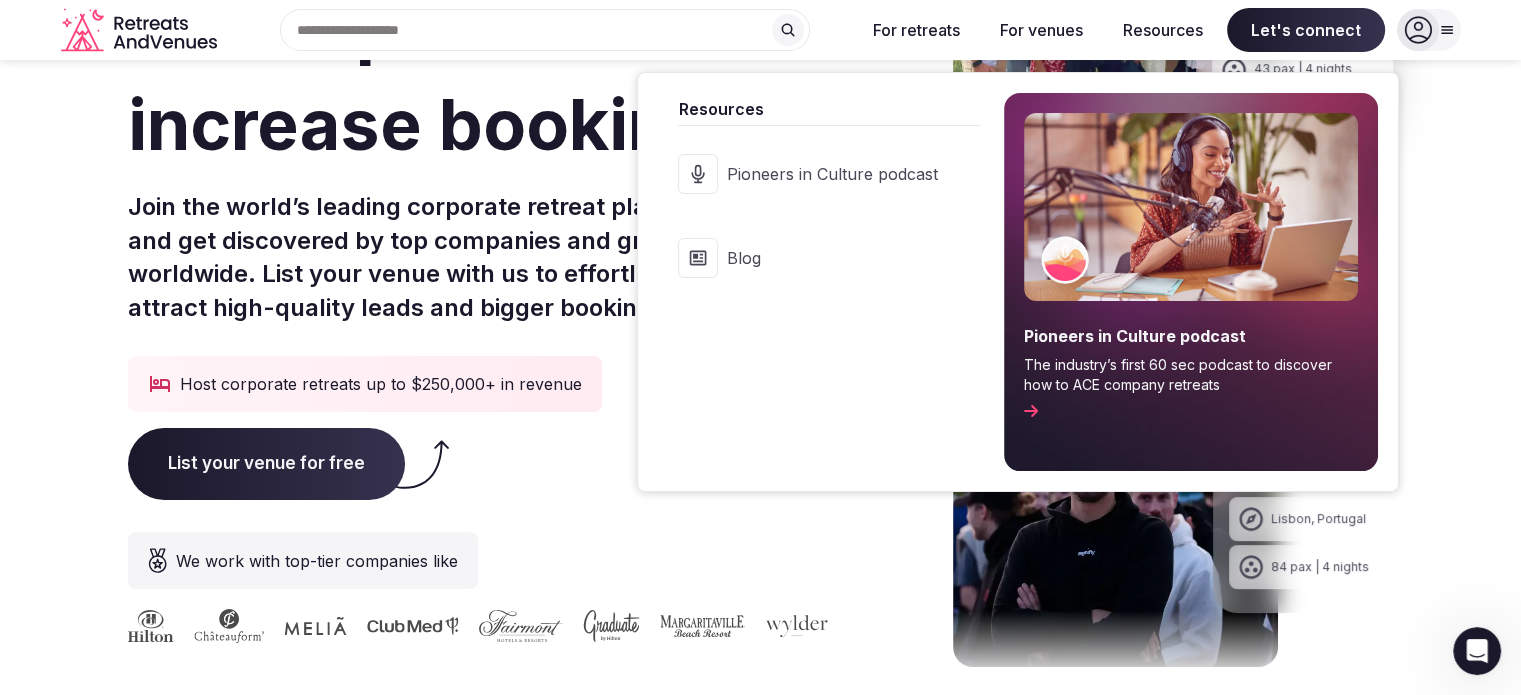 click at bounding box center (698, 258) 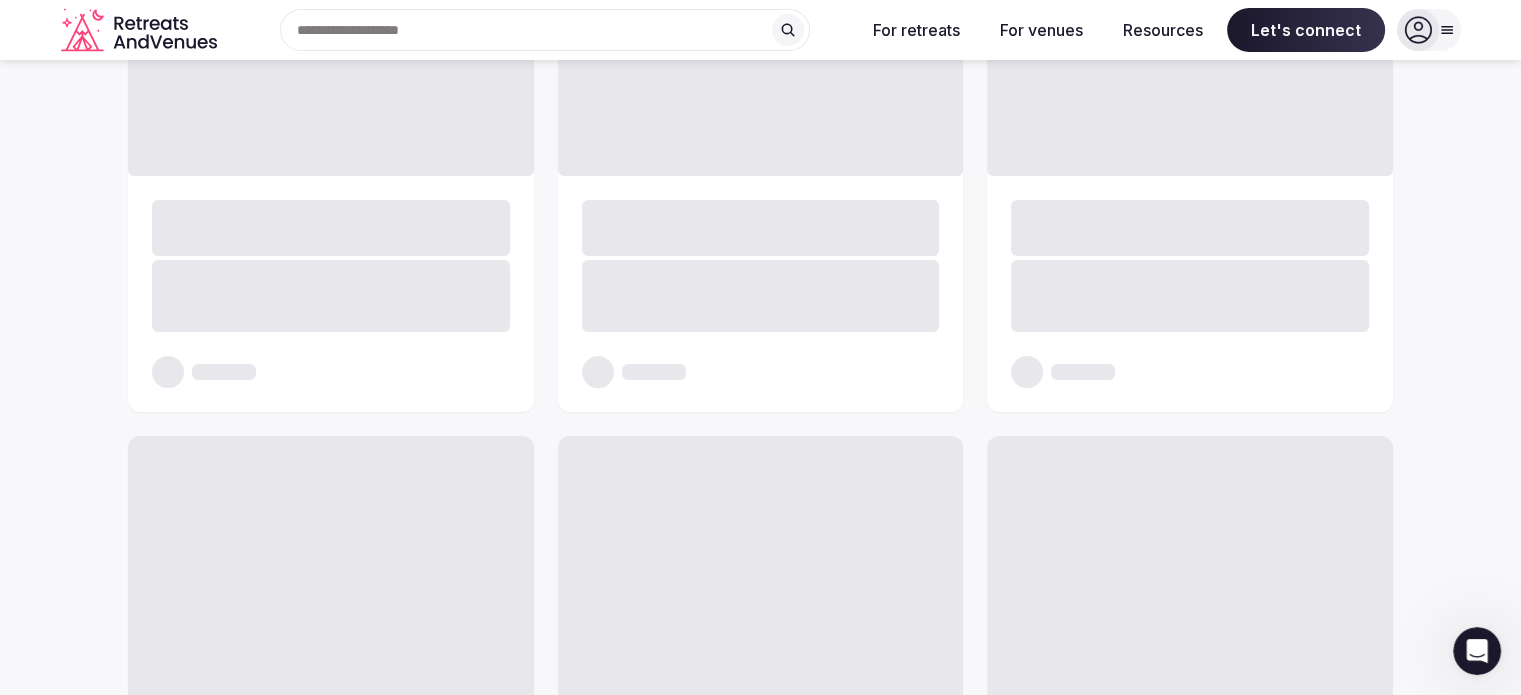 scroll, scrollTop: 0, scrollLeft: 0, axis: both 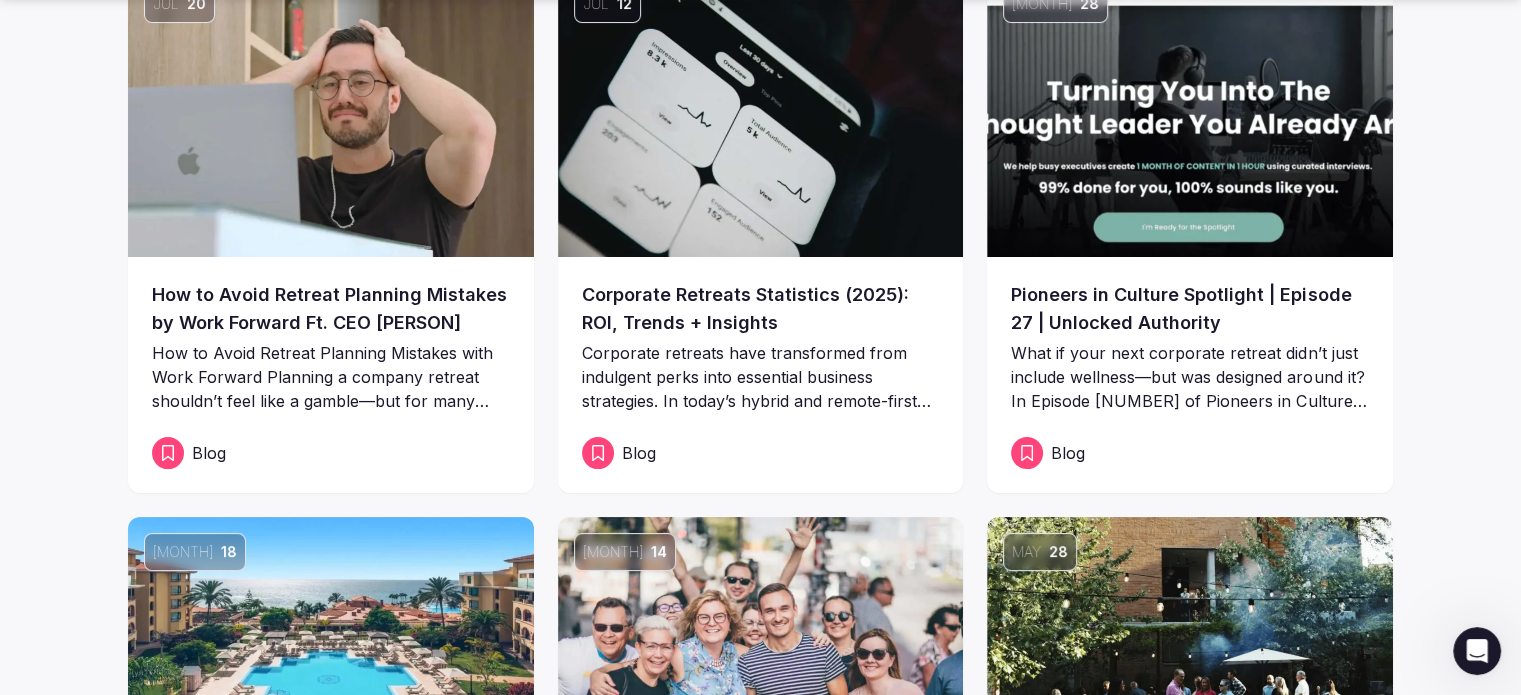 click on "Corporate Retreats Statistics (2025): ROI, Trends + Insights" at bounding box center (761, 309) 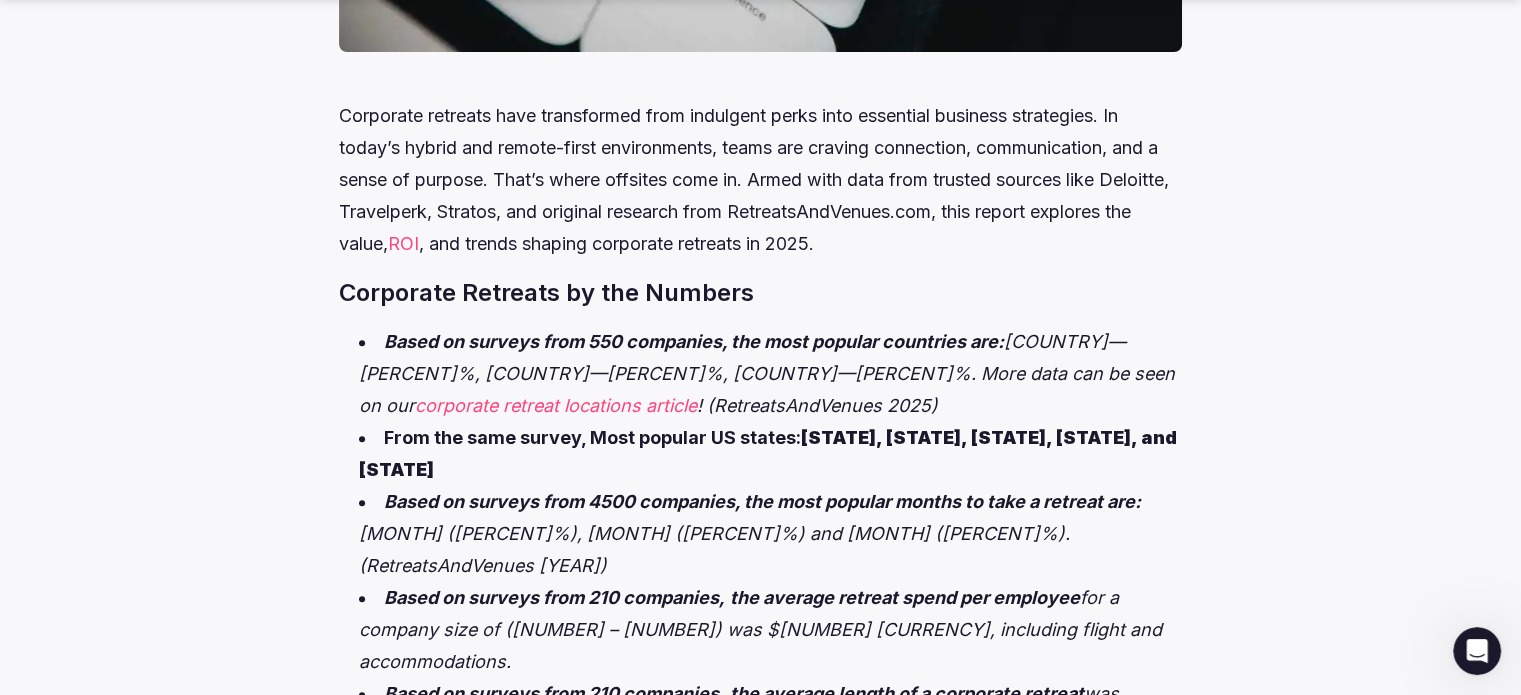 scroll, scrollTop: 914, scrollLeft: 0, axis: vertical 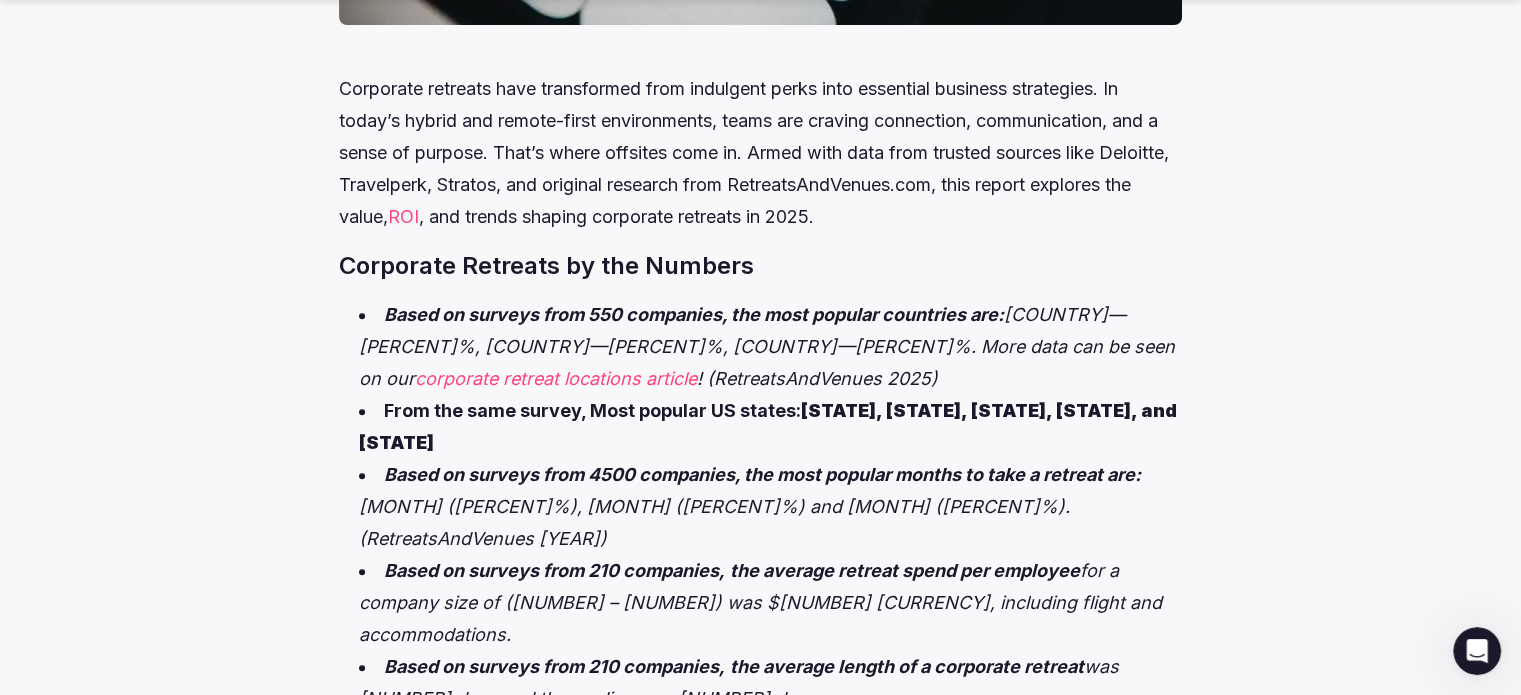 drag, startPoint x: 1519, startPoint y: 147, endPoint x: 1525, endPoint y: 166, distance: 19.924858 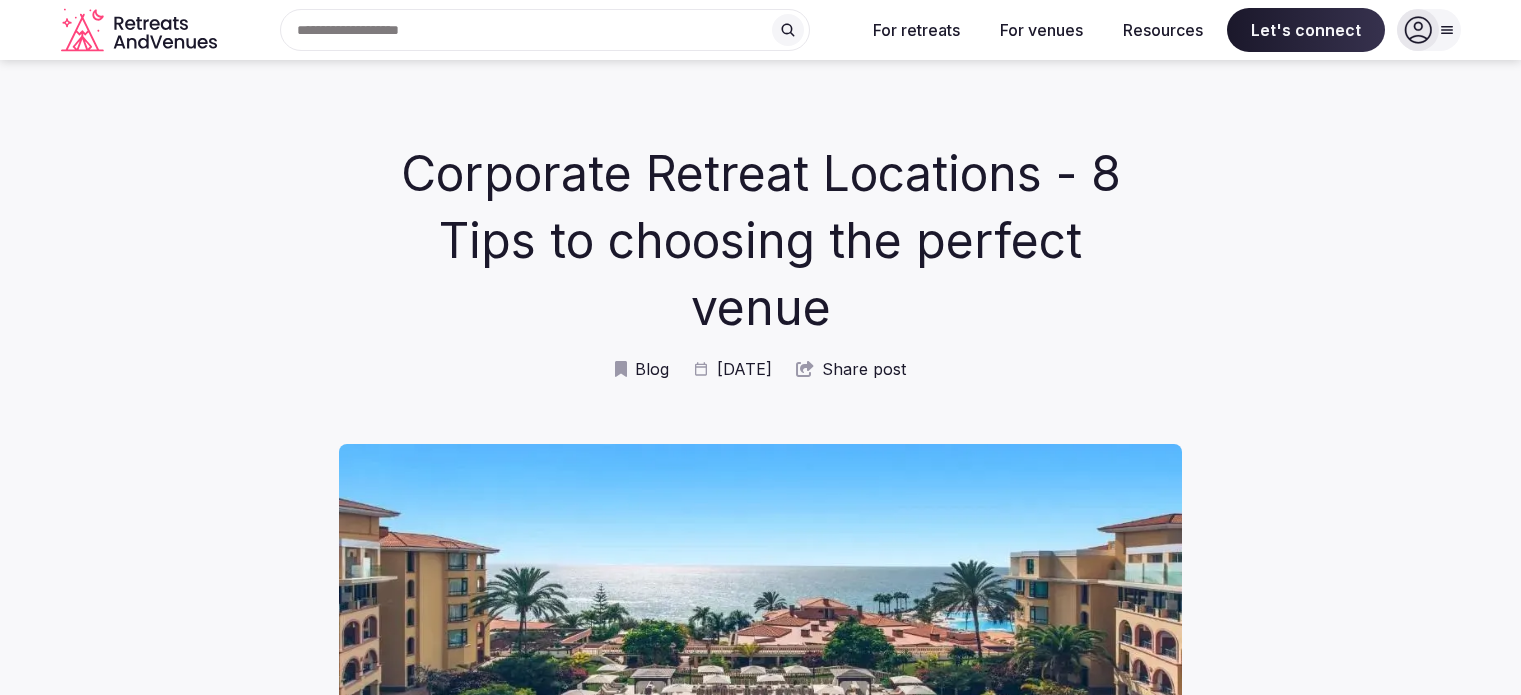 scroll, scrollTop: 0, scrollLeft: 0, axis: both 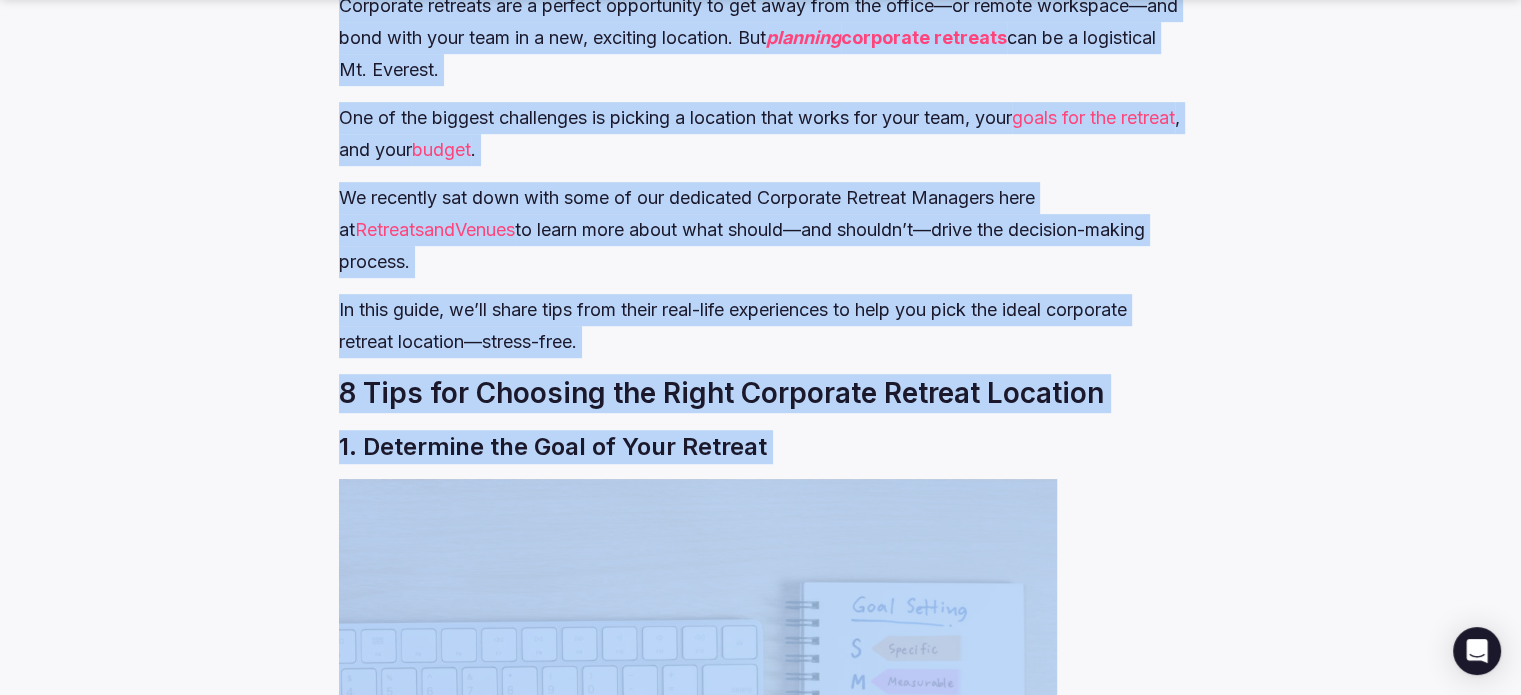 drag, startPoint x: 341, startPoint y: 464, endPoint x: 1156, endPoint y: 339, distance: 824.53015 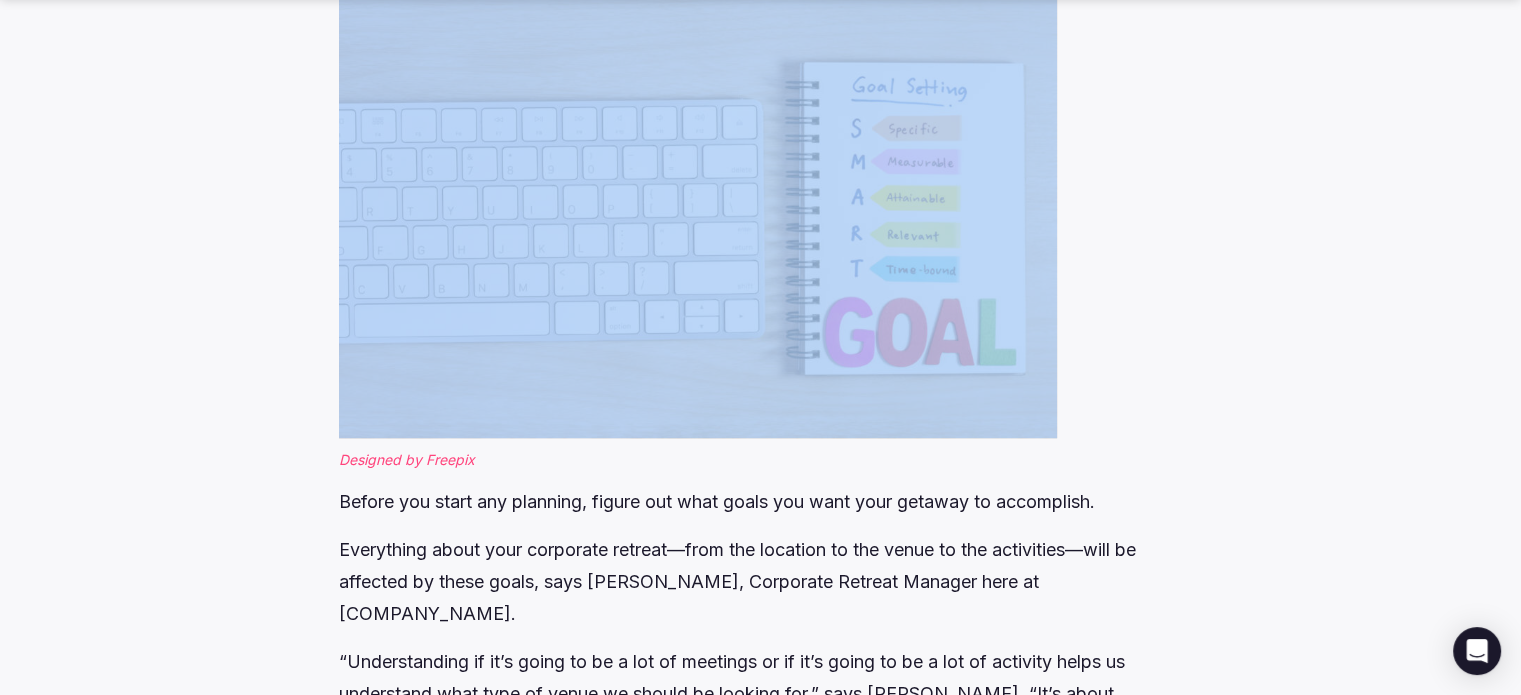 scroll, scrollTop: 1624, scrollLeft: 0, axis: vertical 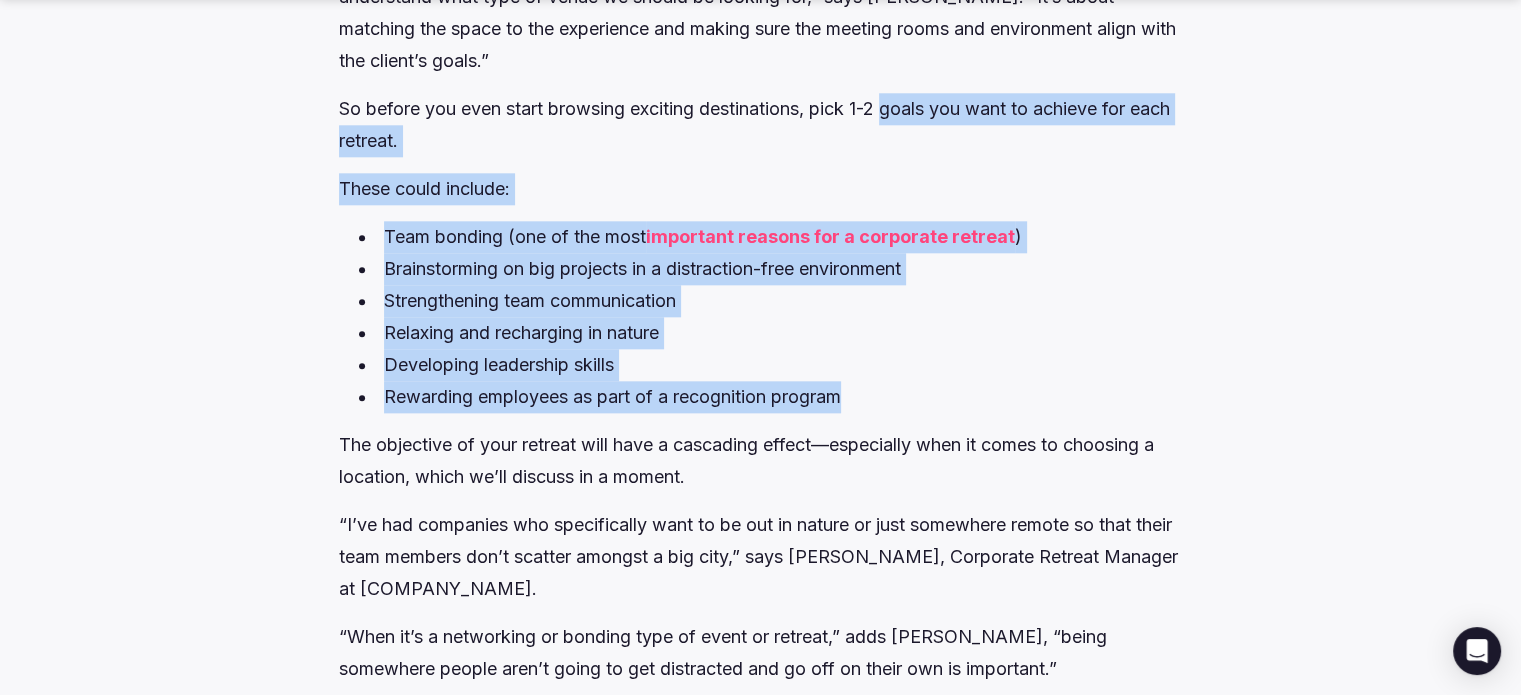 drag, startPoint x: 911, startPoint y: 404, endPoint x: 893, endPoint y: 398, distance: 18.973665 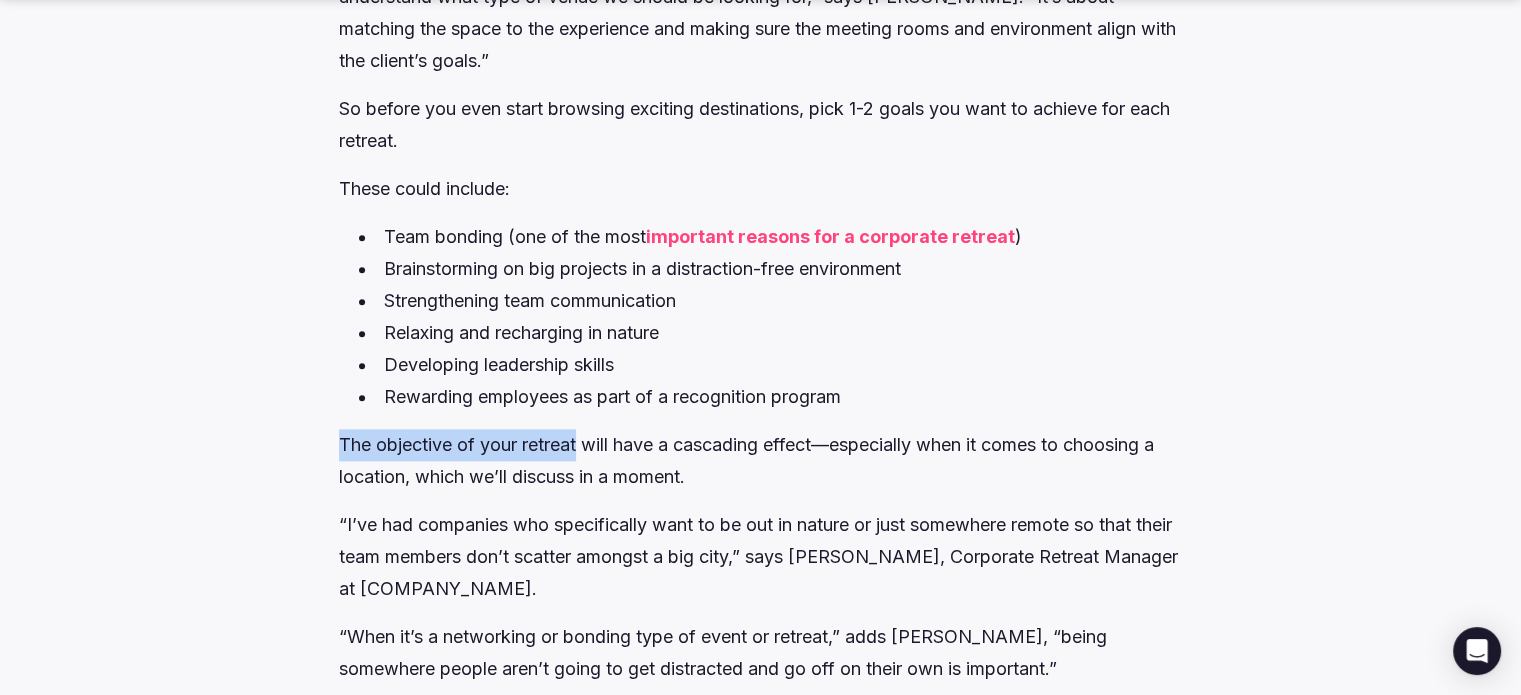 drag, startPoint x: 342, startPoint y: 446, endPoint x: 588, endPoint y: 451, distance: 246.05081 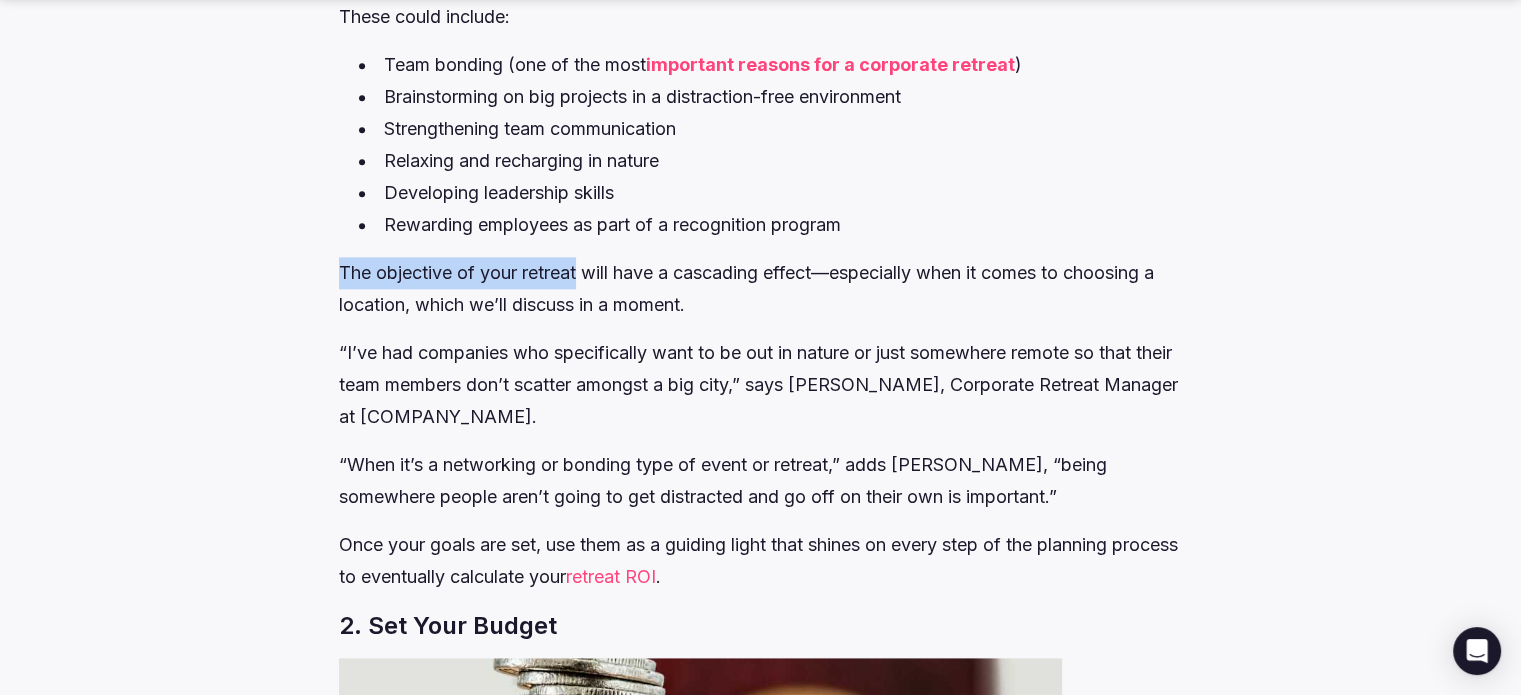 scroll, scrollTop: 2520, scrollLeft: 0, axis: vertical 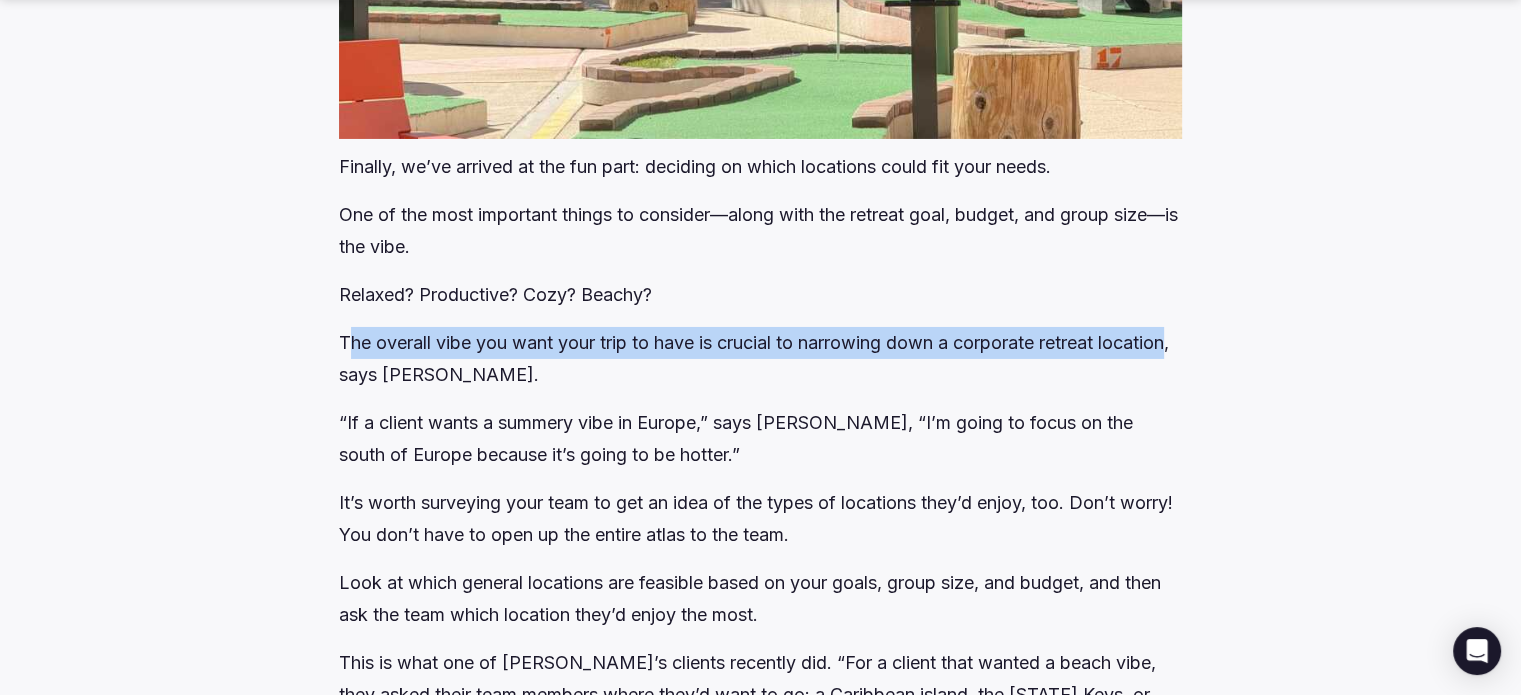 drag, startPoint x: 348, startPoint y: 404, endPoint x: 404, endPoint y: 451, distance: 73.109505 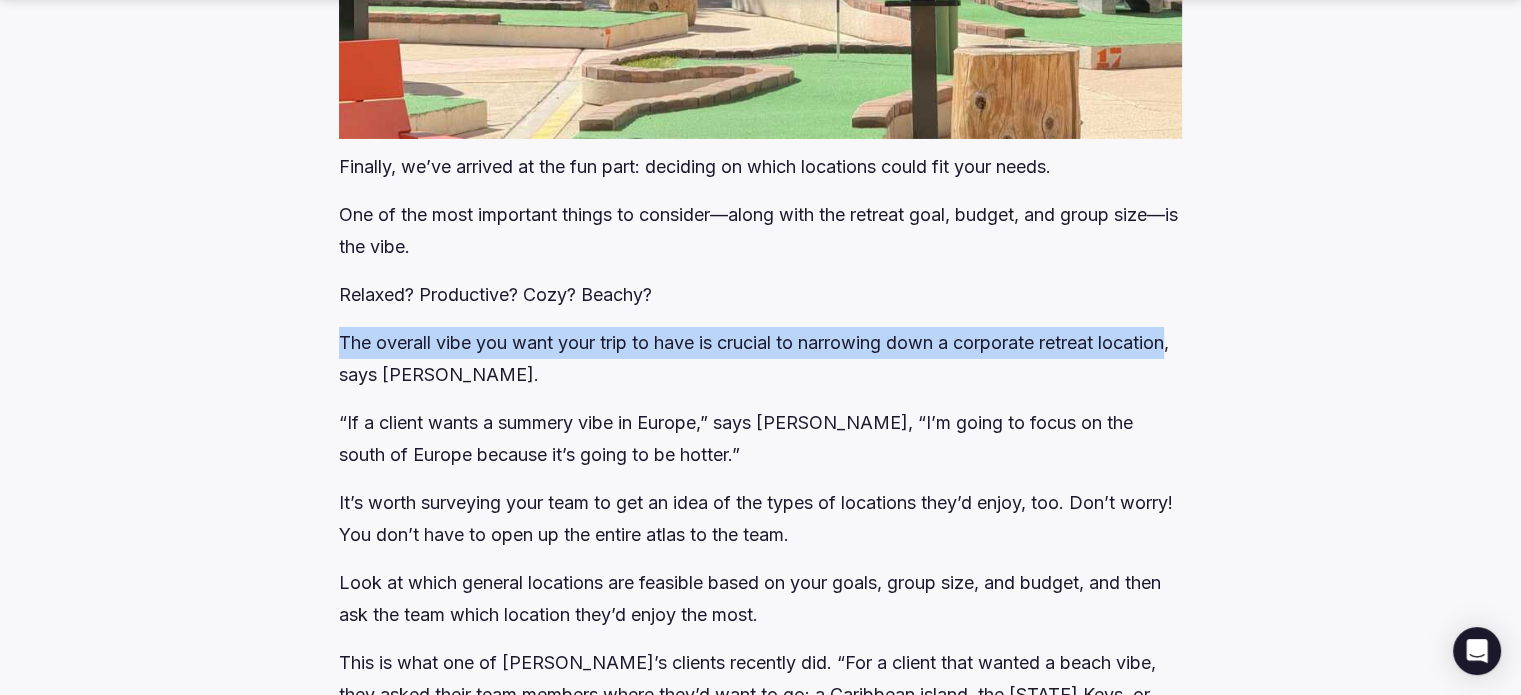 drag, startPoint x: 340, startPoint y: 399, endPoint x: 408, endPoint y: 439, distance: 78.892334 